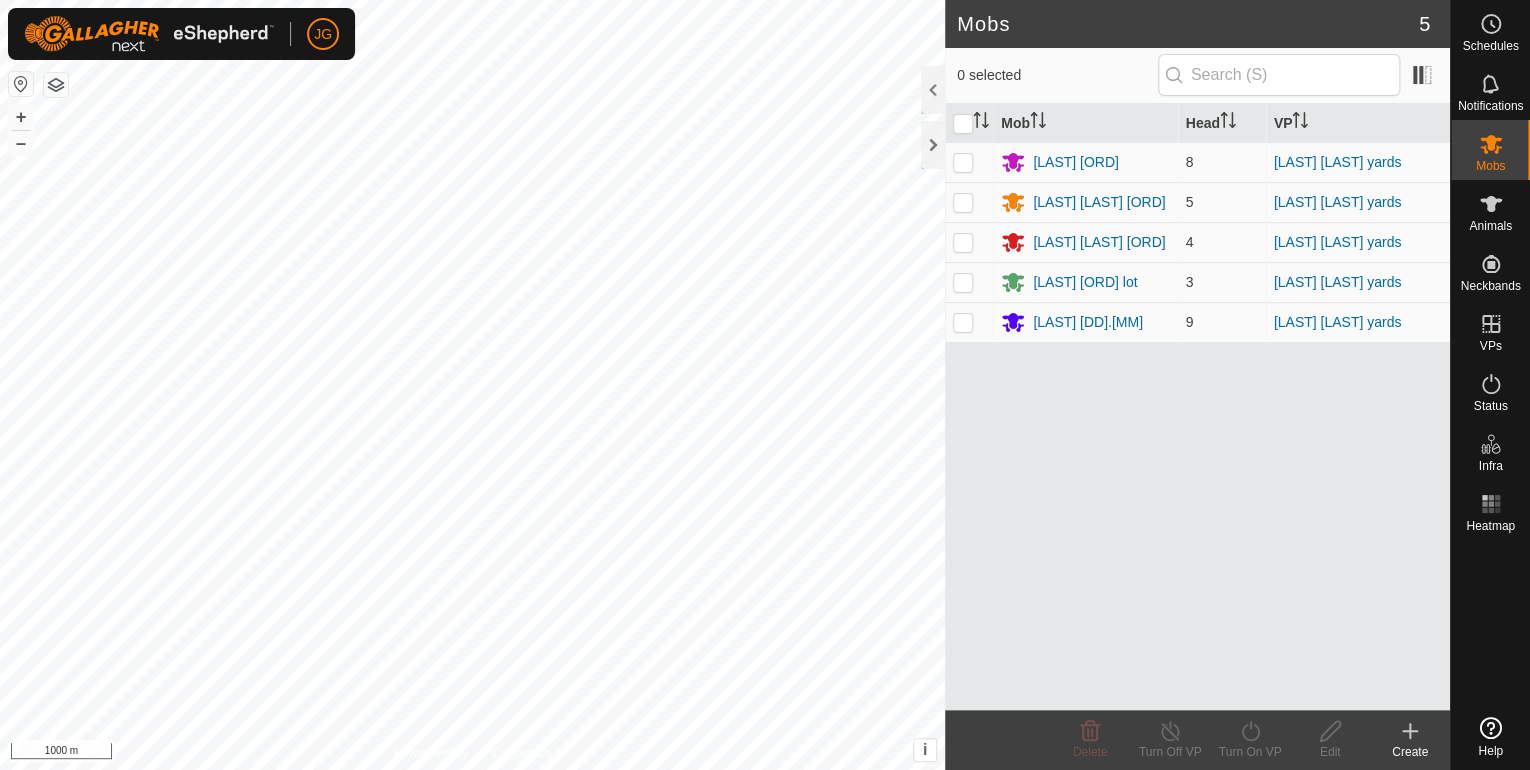 scroll, scrollTop: 0, scrollLeft: 0, axis: both 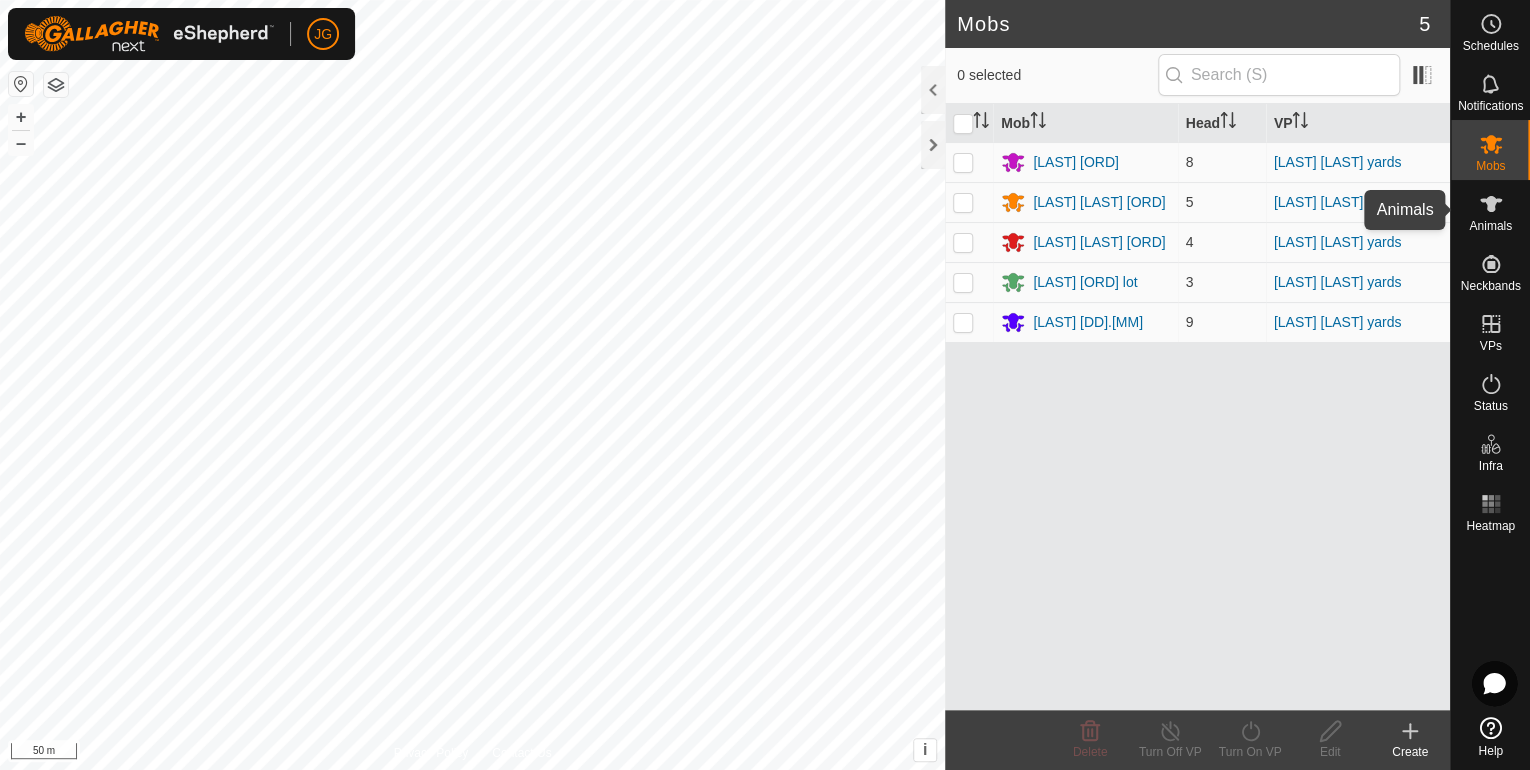 click 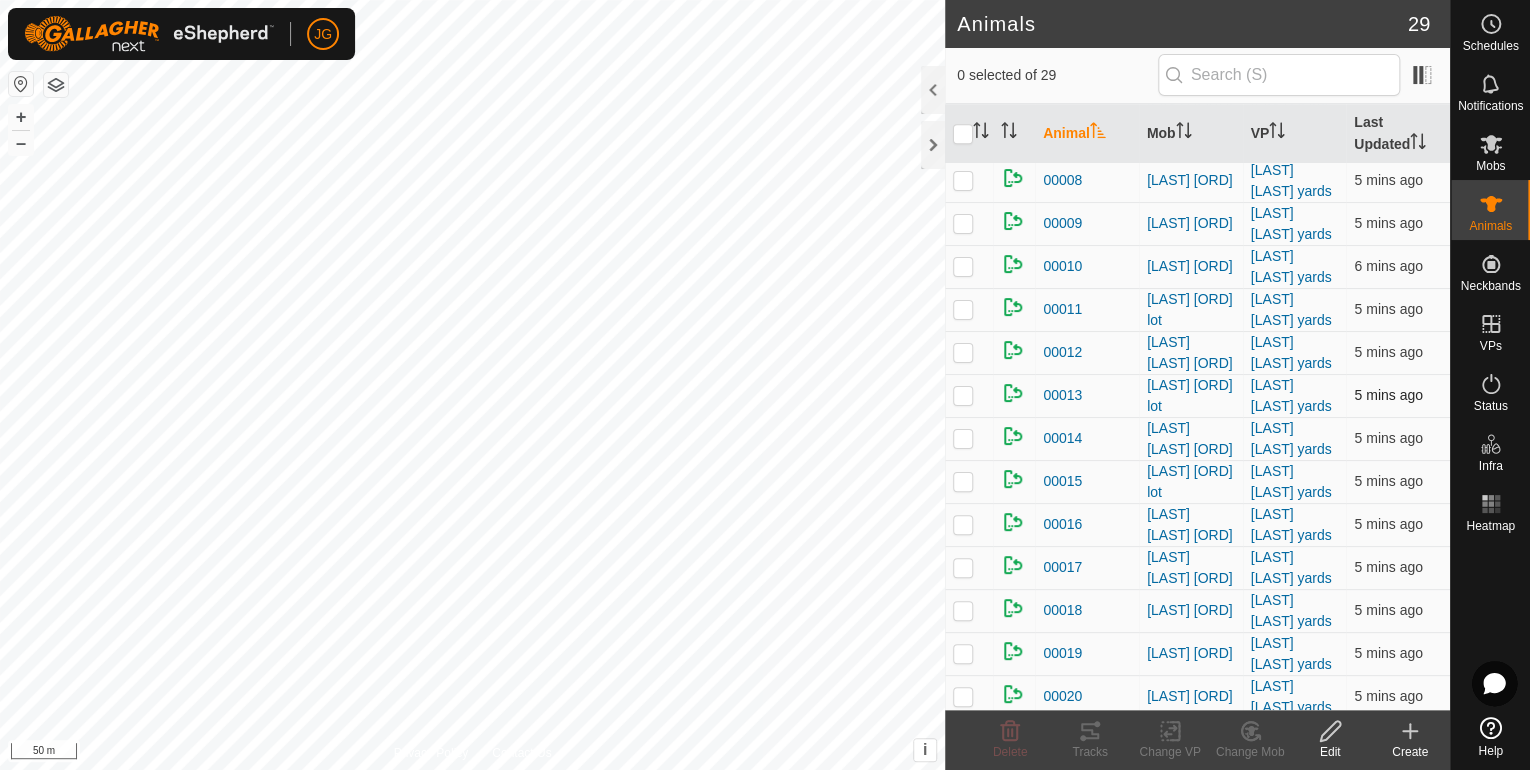 scroll, scrollTop: 694, scrollLeft: 0, axis: vertical 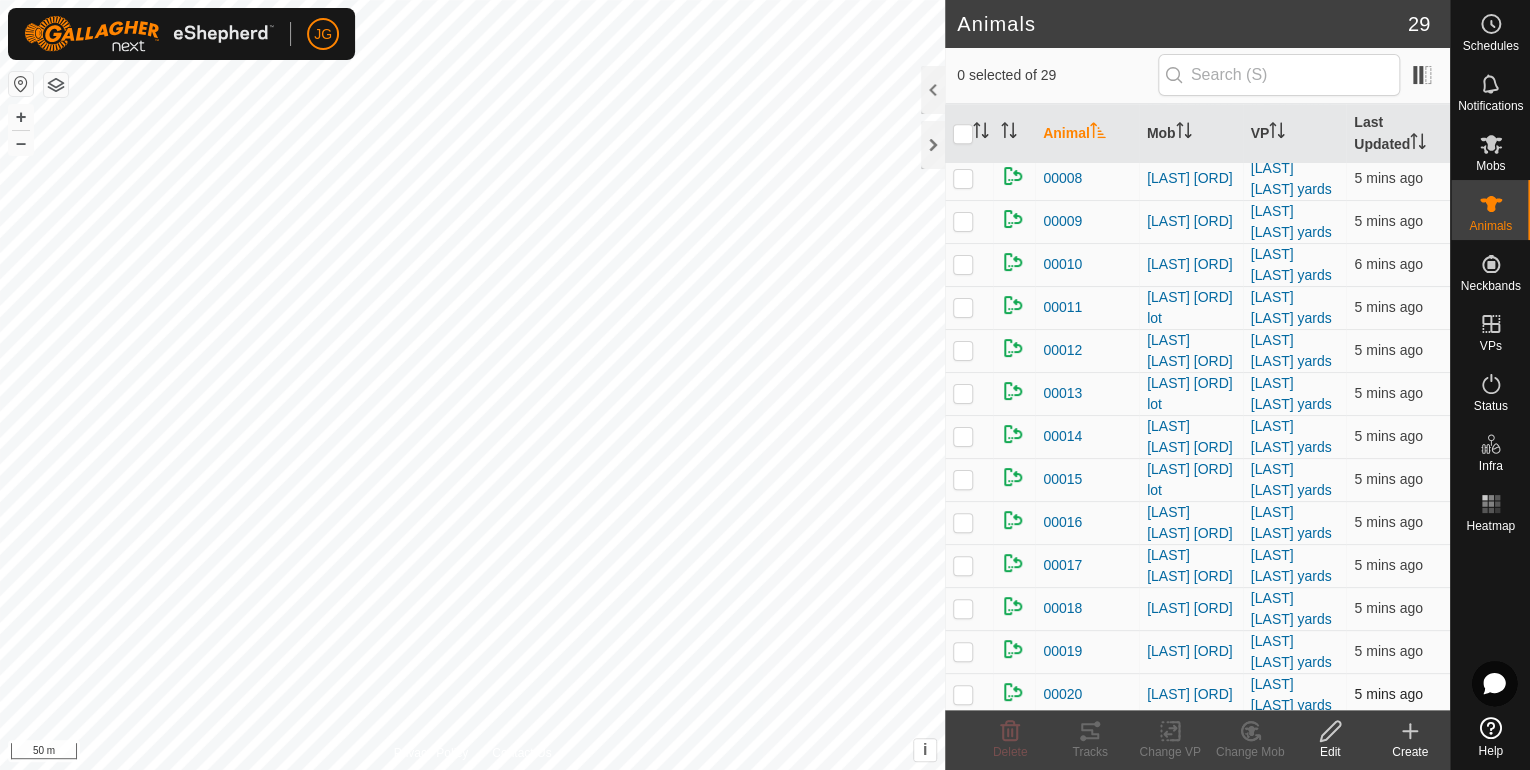 click at bounding box center (963, 694) 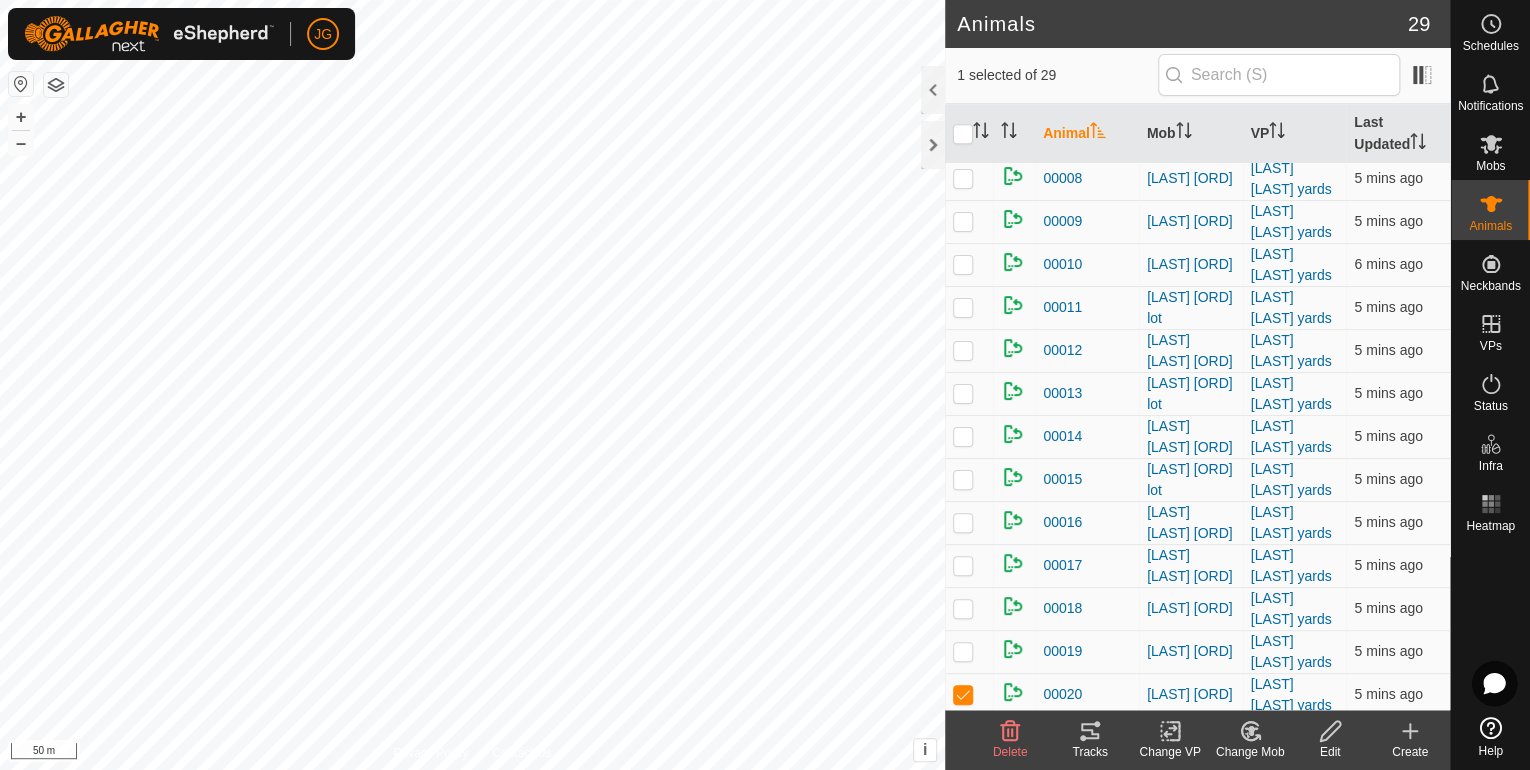 click 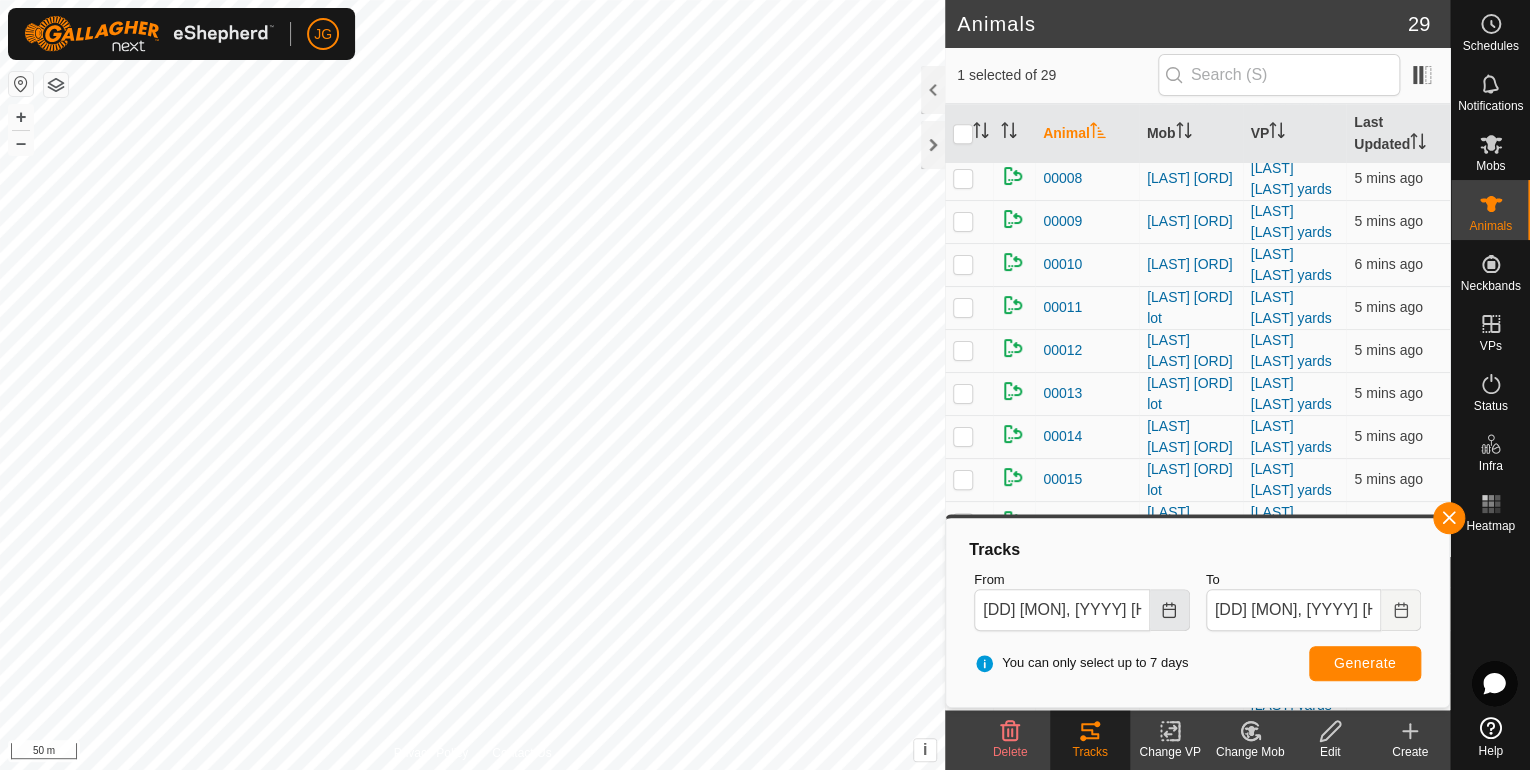 click 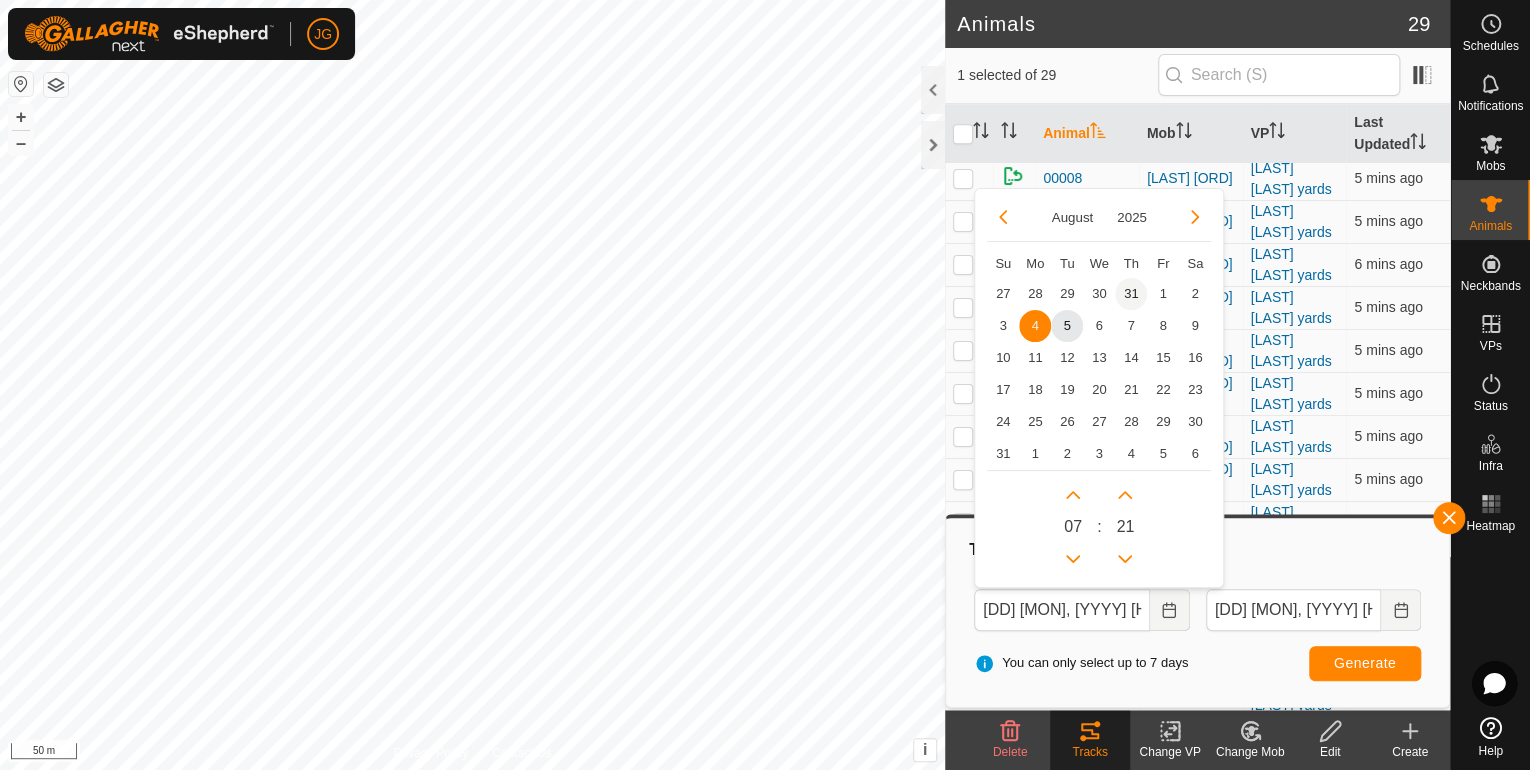 click on "31" at bounding box center [1131, 294] 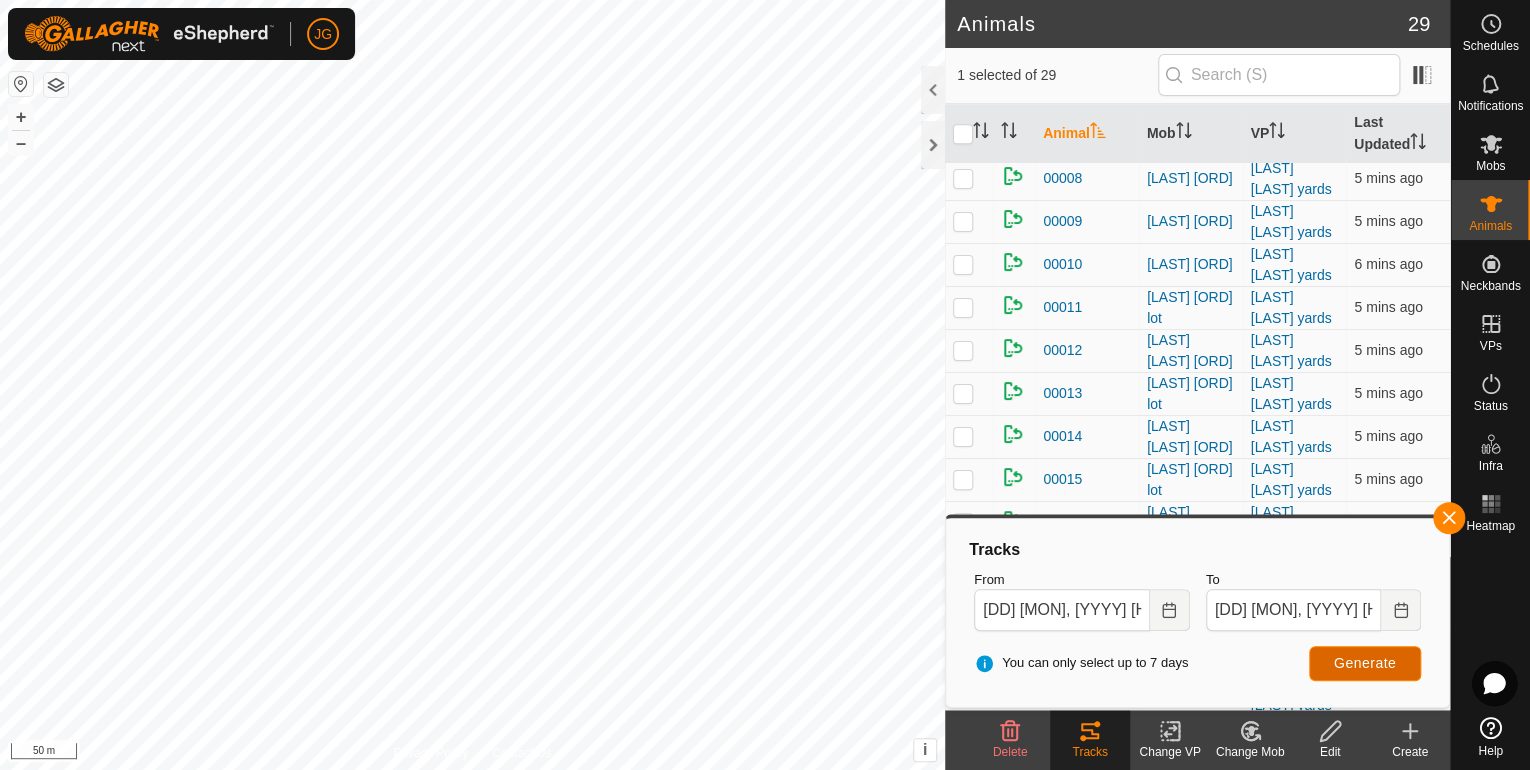 click on "Generate" at bounding box center [1365, 663] 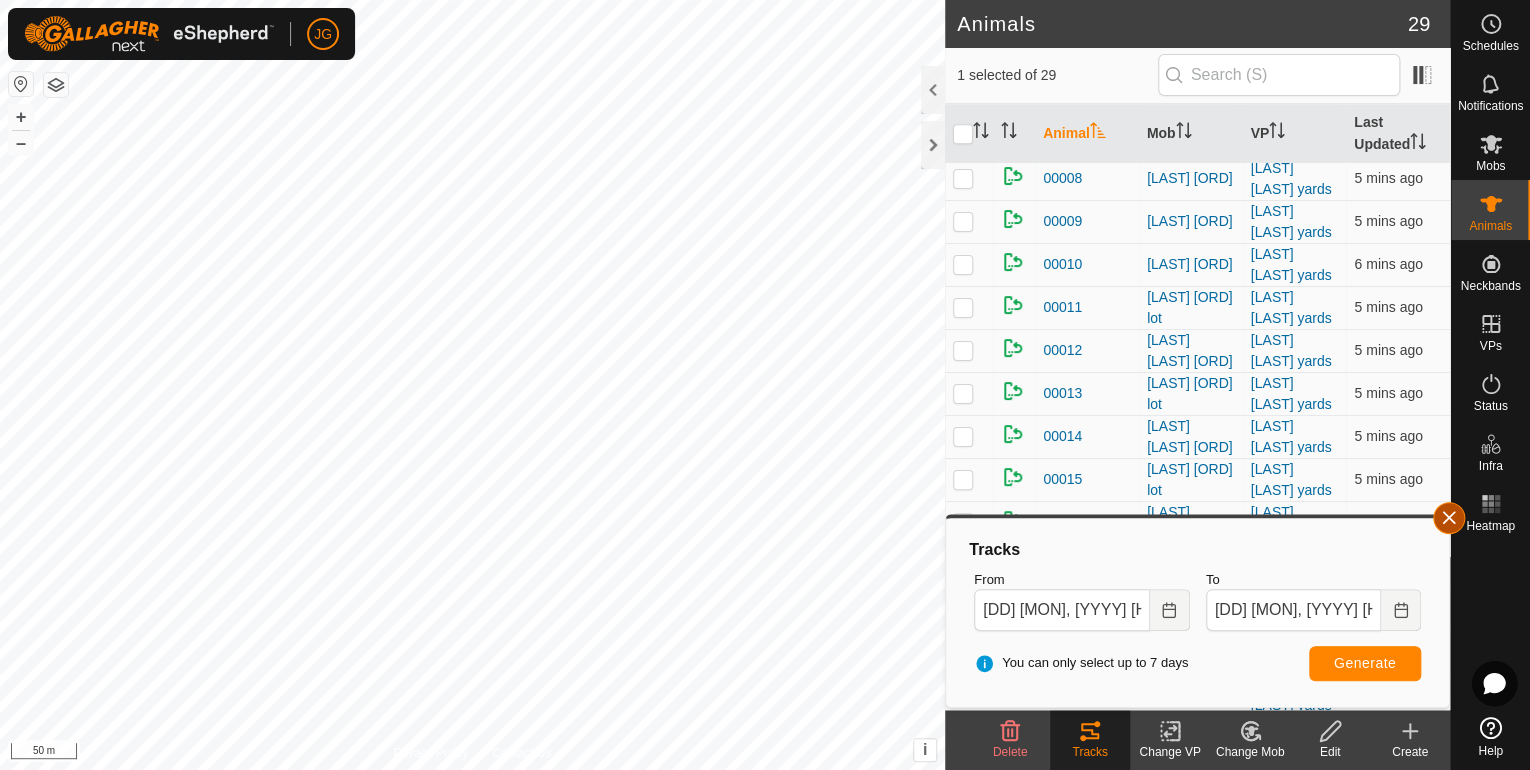 click at bounding box center (1449, 518) 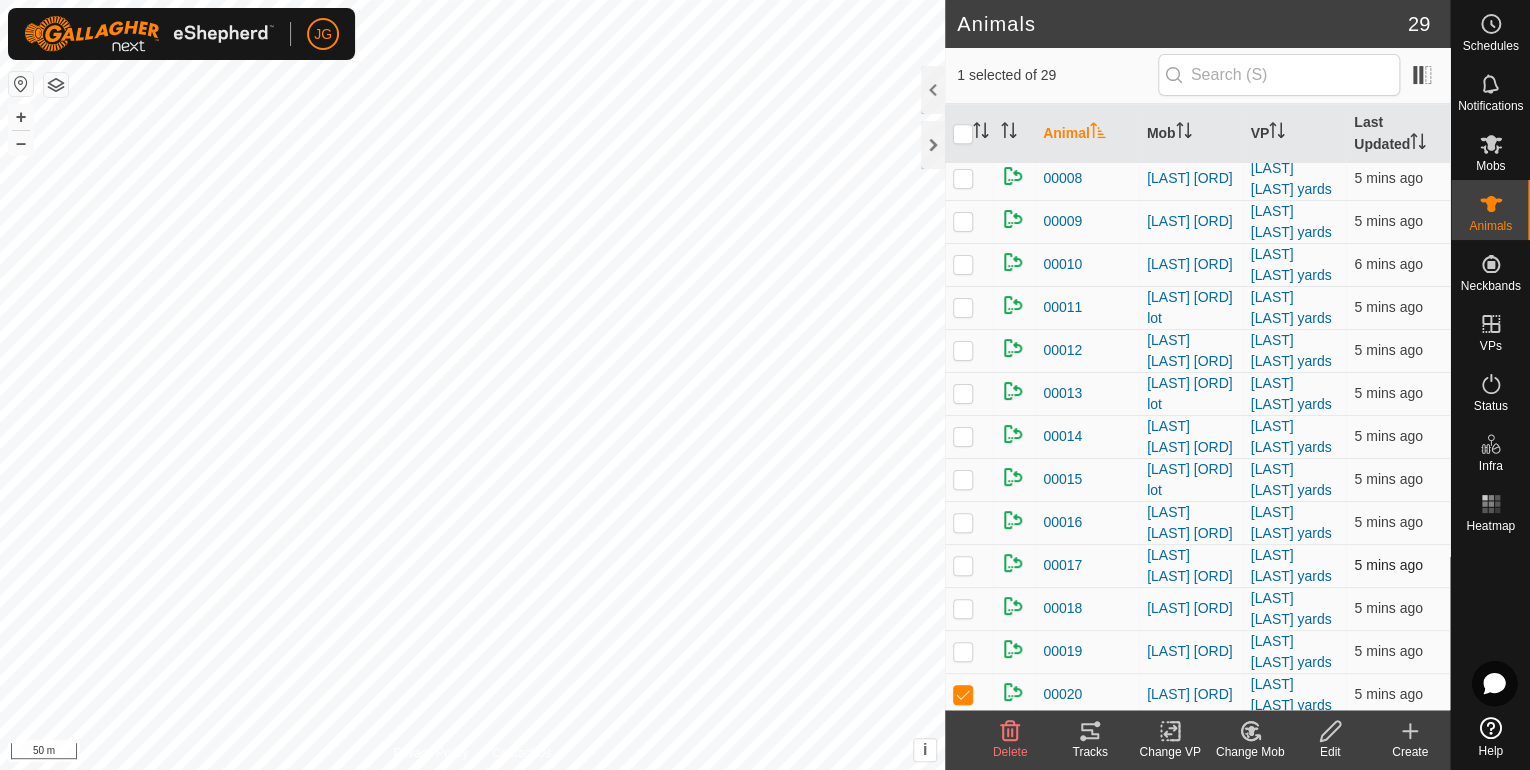 click at bounding box center (963, 565) 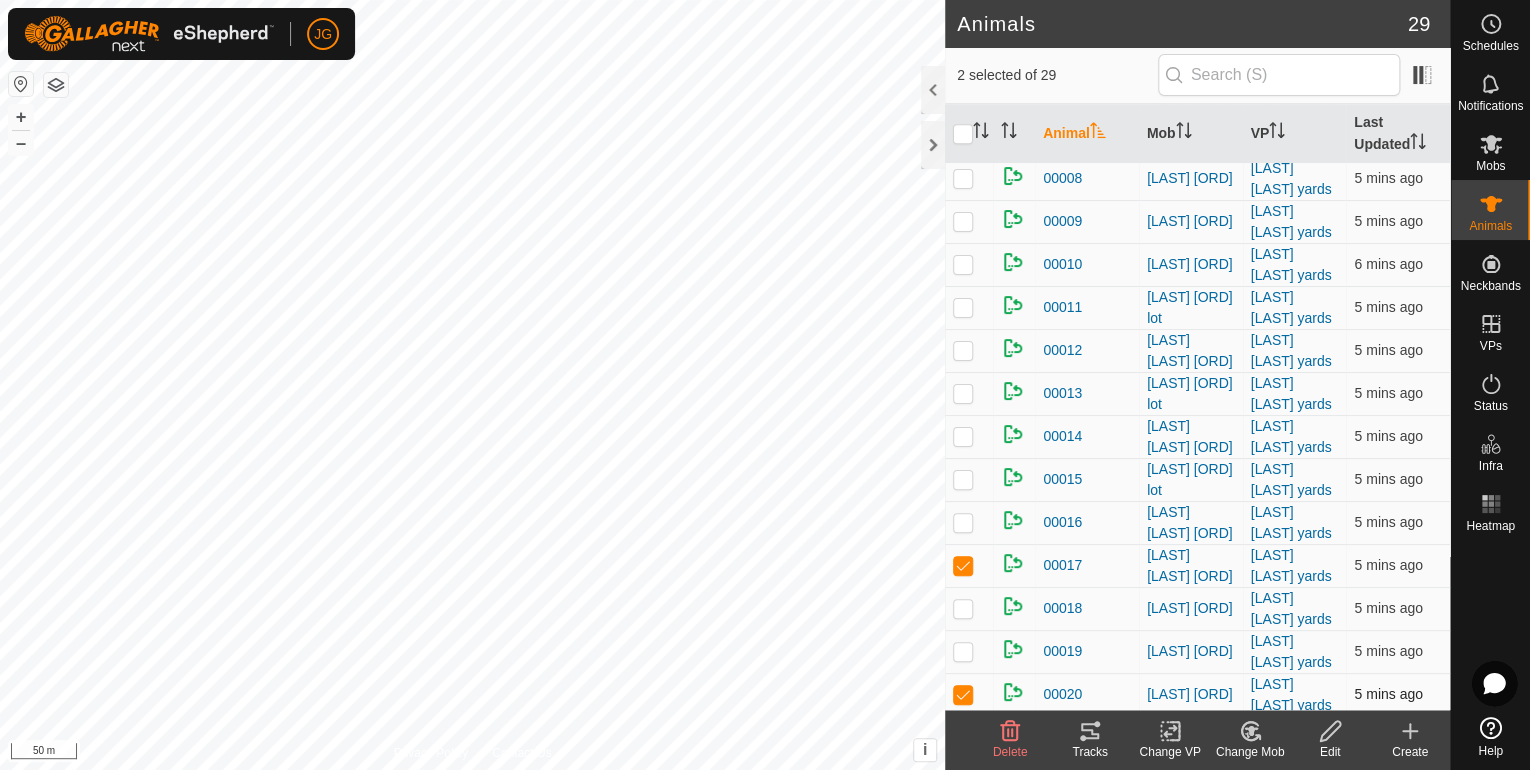 click at bounding box center (963, 694) 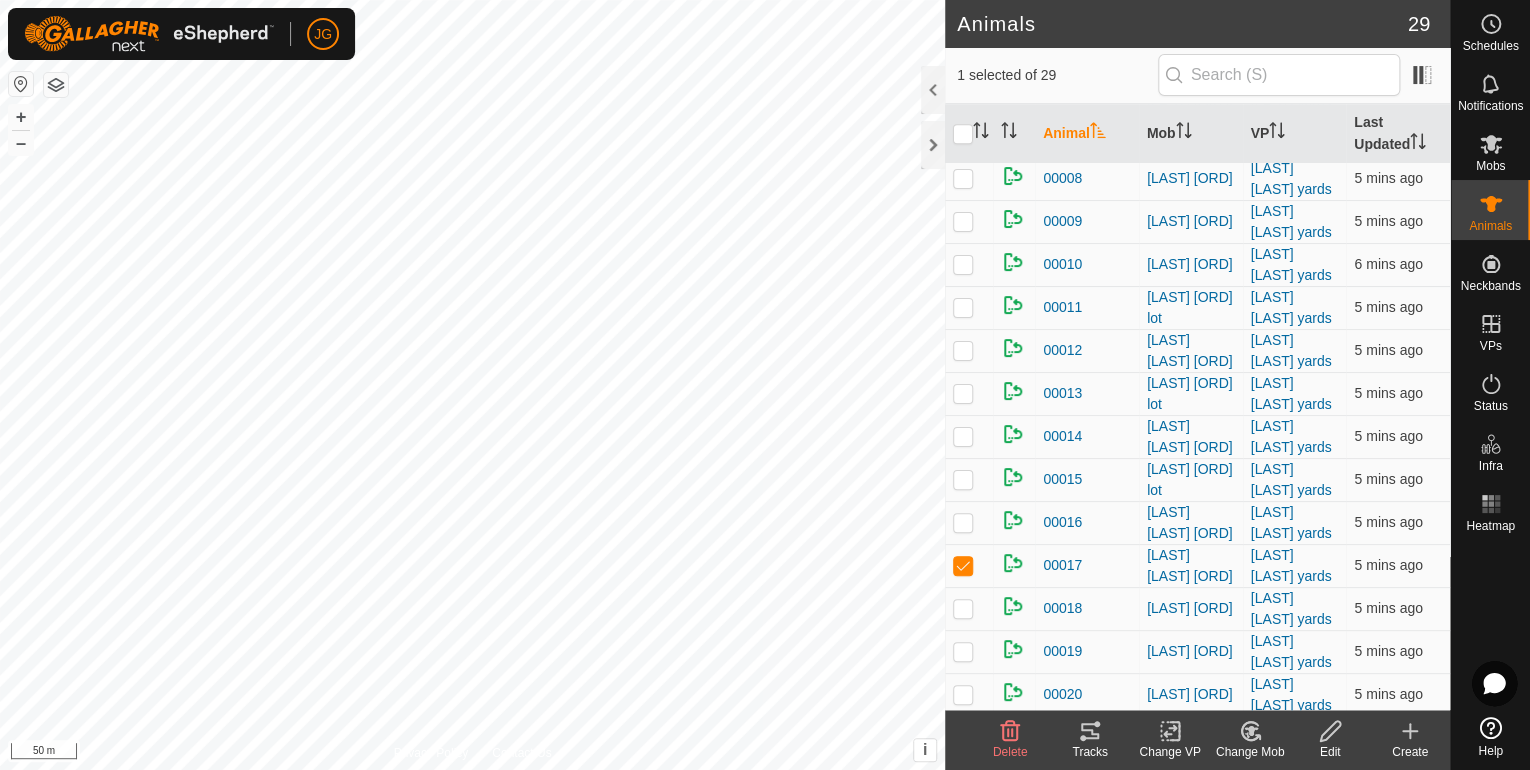 click 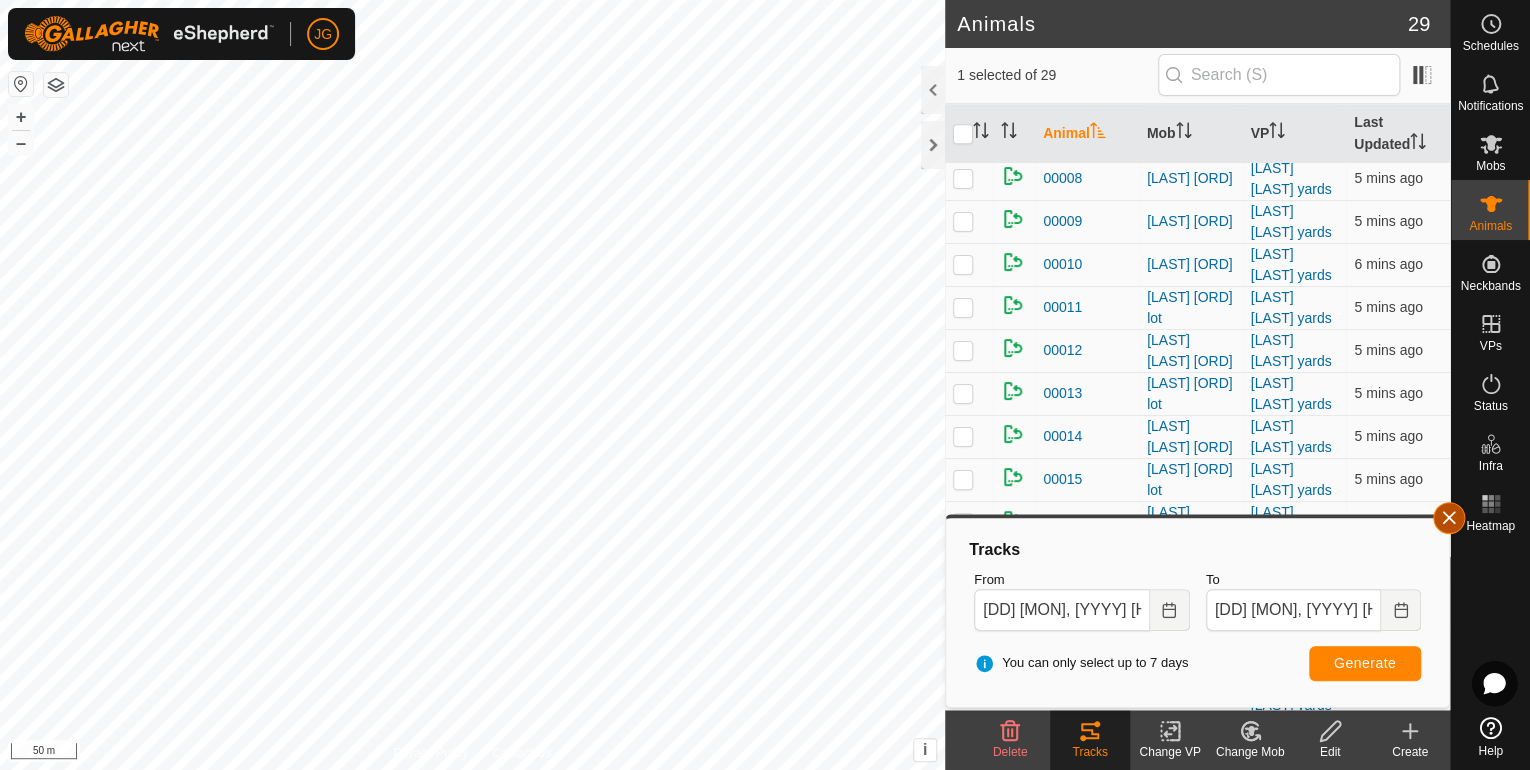 click at bounding box center [1449, 518] 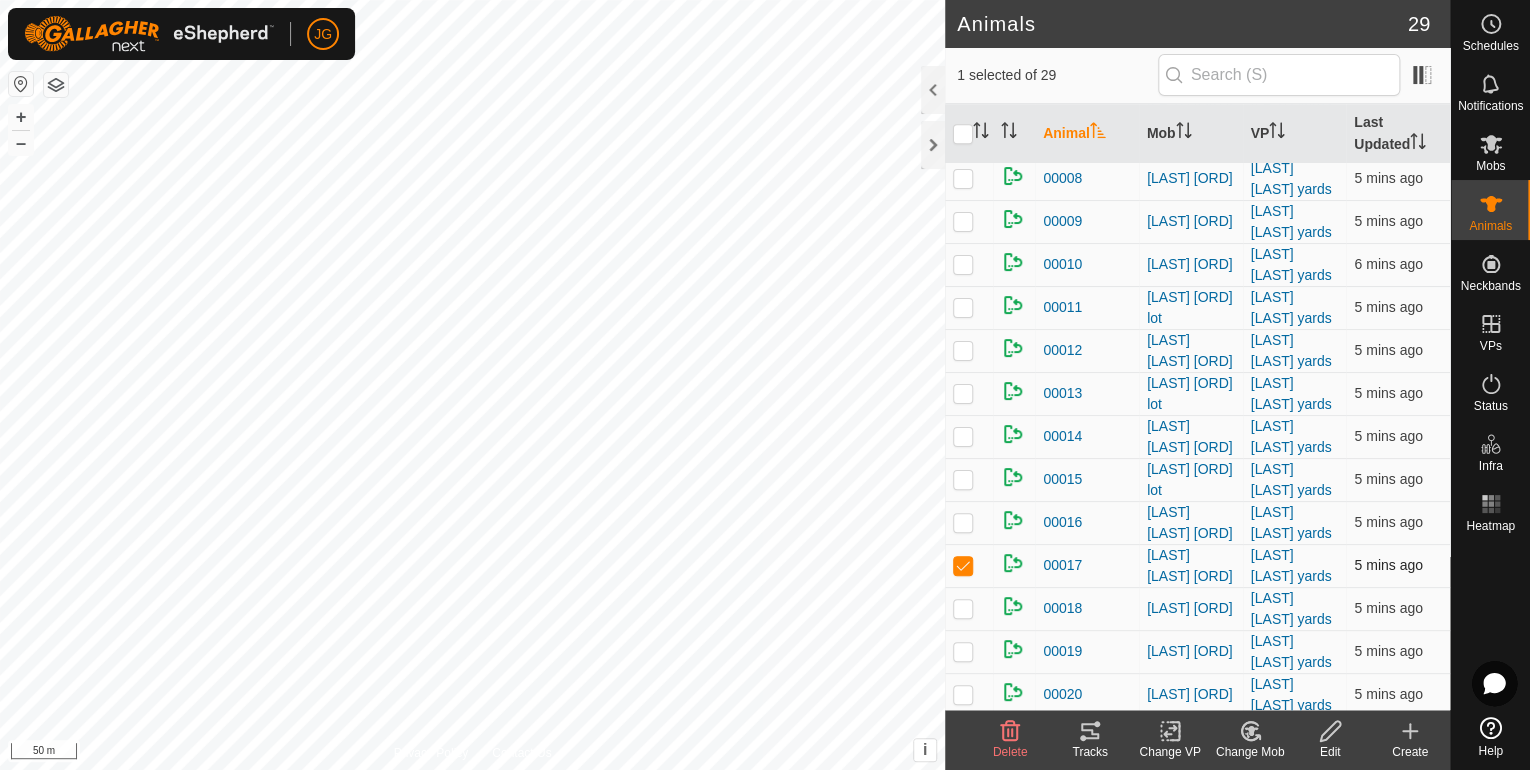 click at bounding box center [963, 565] 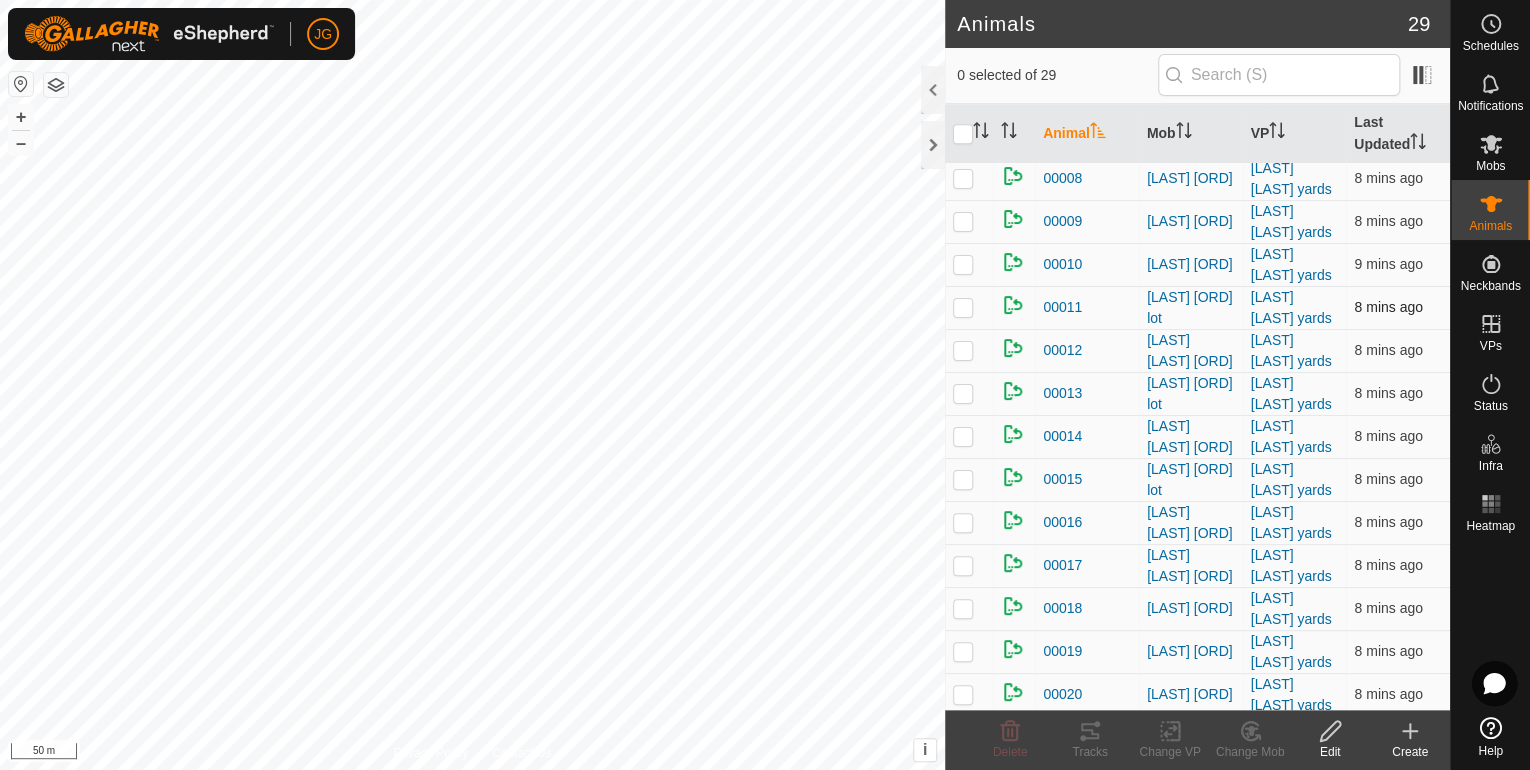 drag, startPoint x: 965, startPoint y: 302, endPoint x: 1008, endPoint y: 290, distance: 44.64303 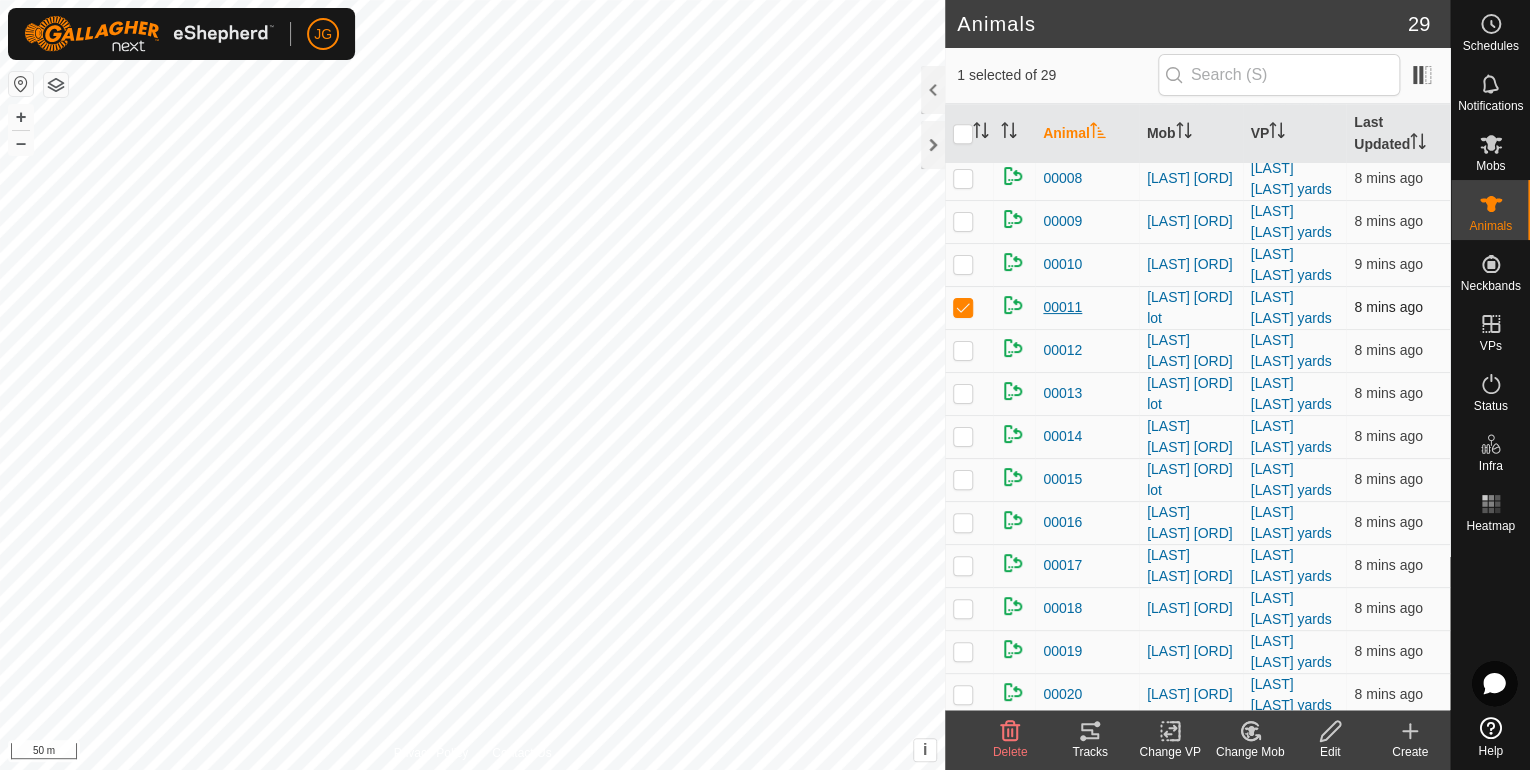 click on "00011" at bounding box center [1062, 307] 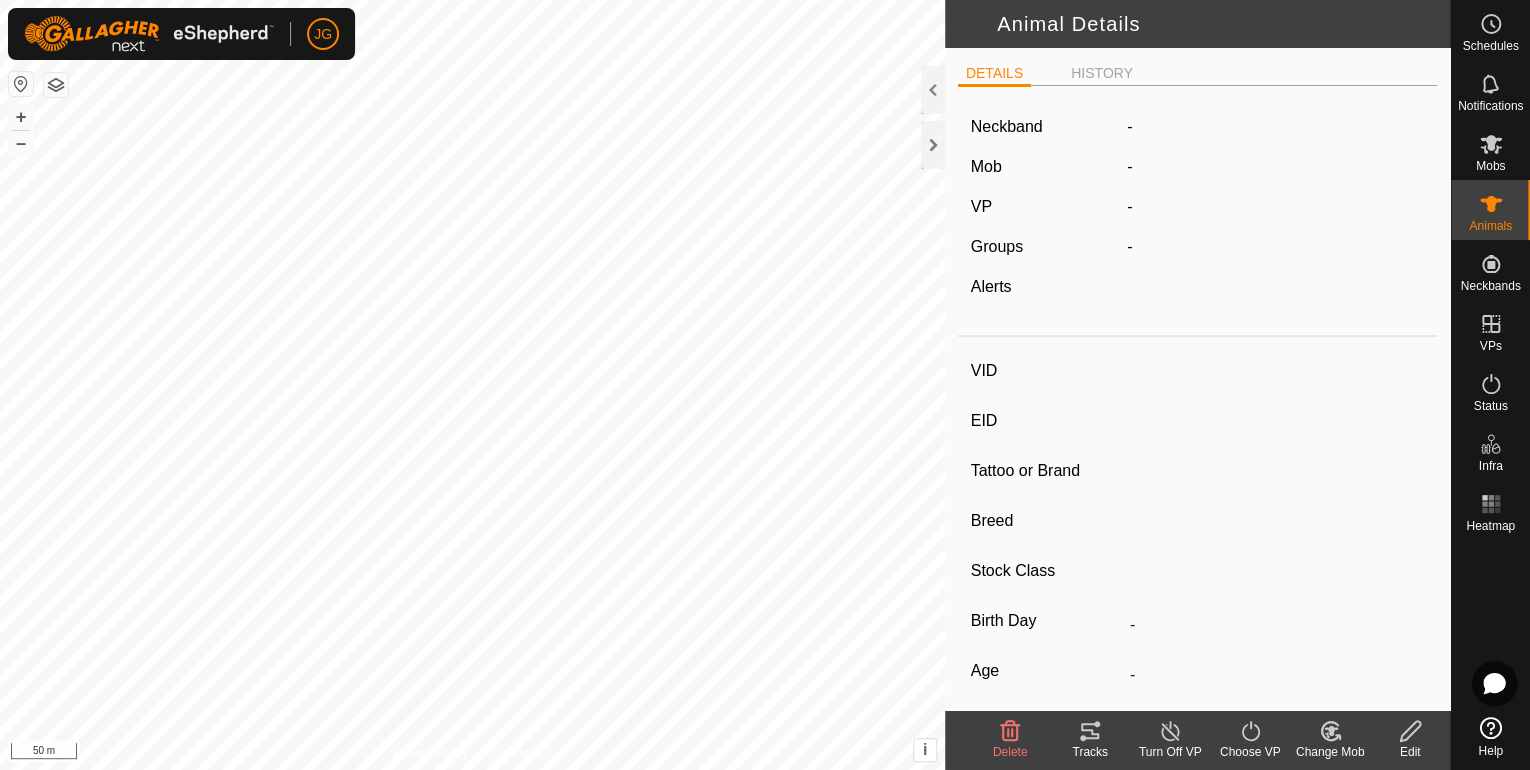 type on "00011" 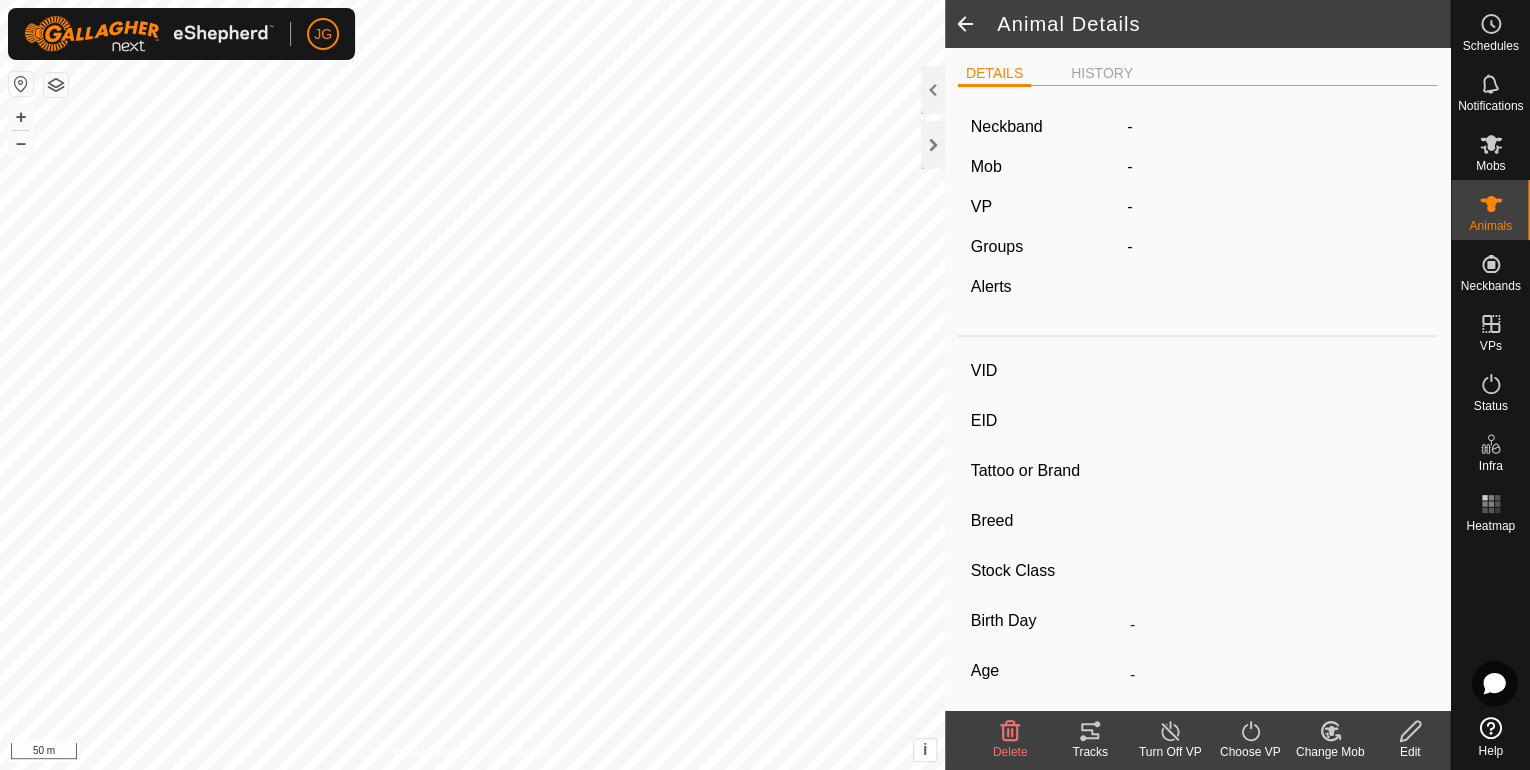 type on "[PHONE]" 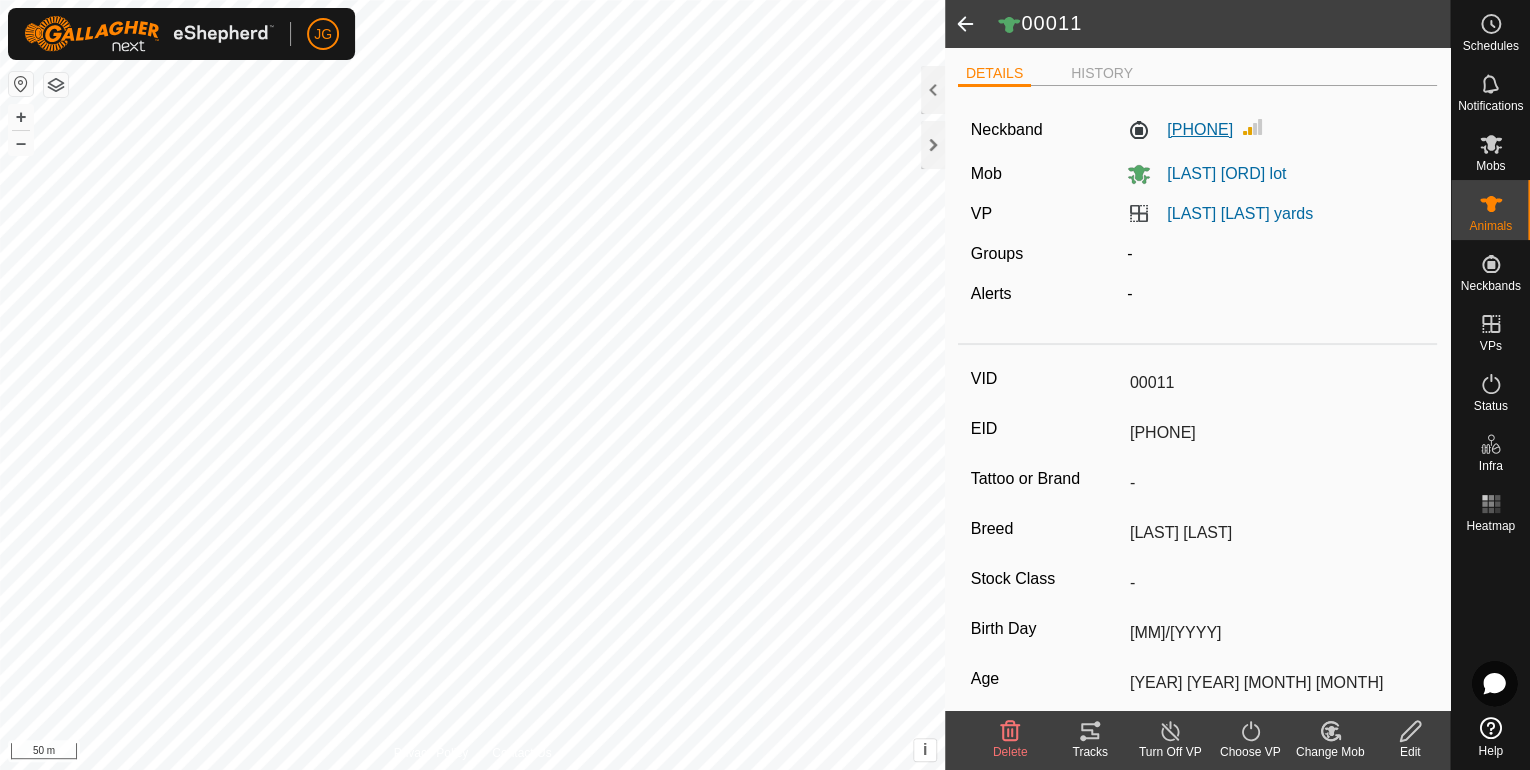 click on "[PHONE]" 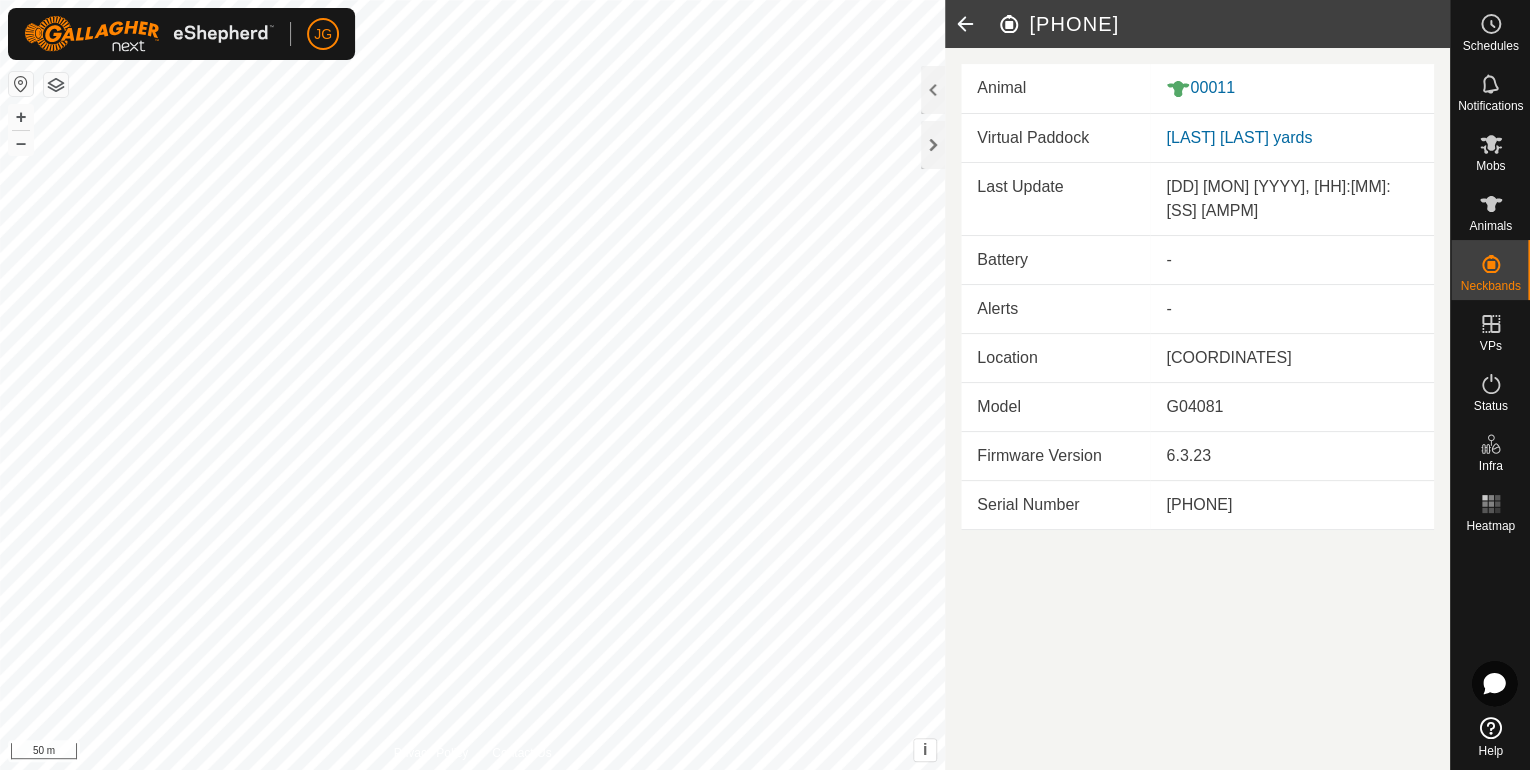 click 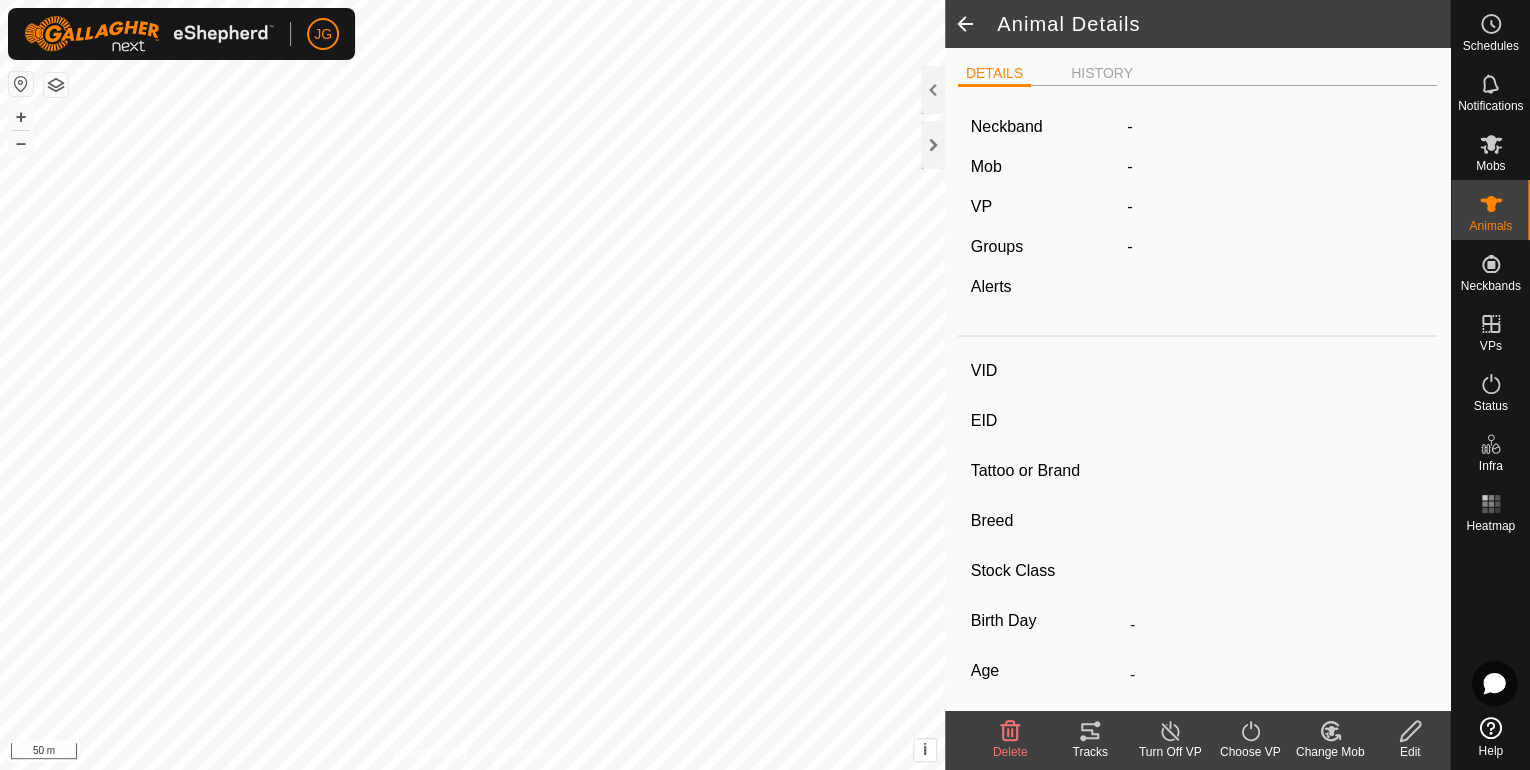 type on "00011" 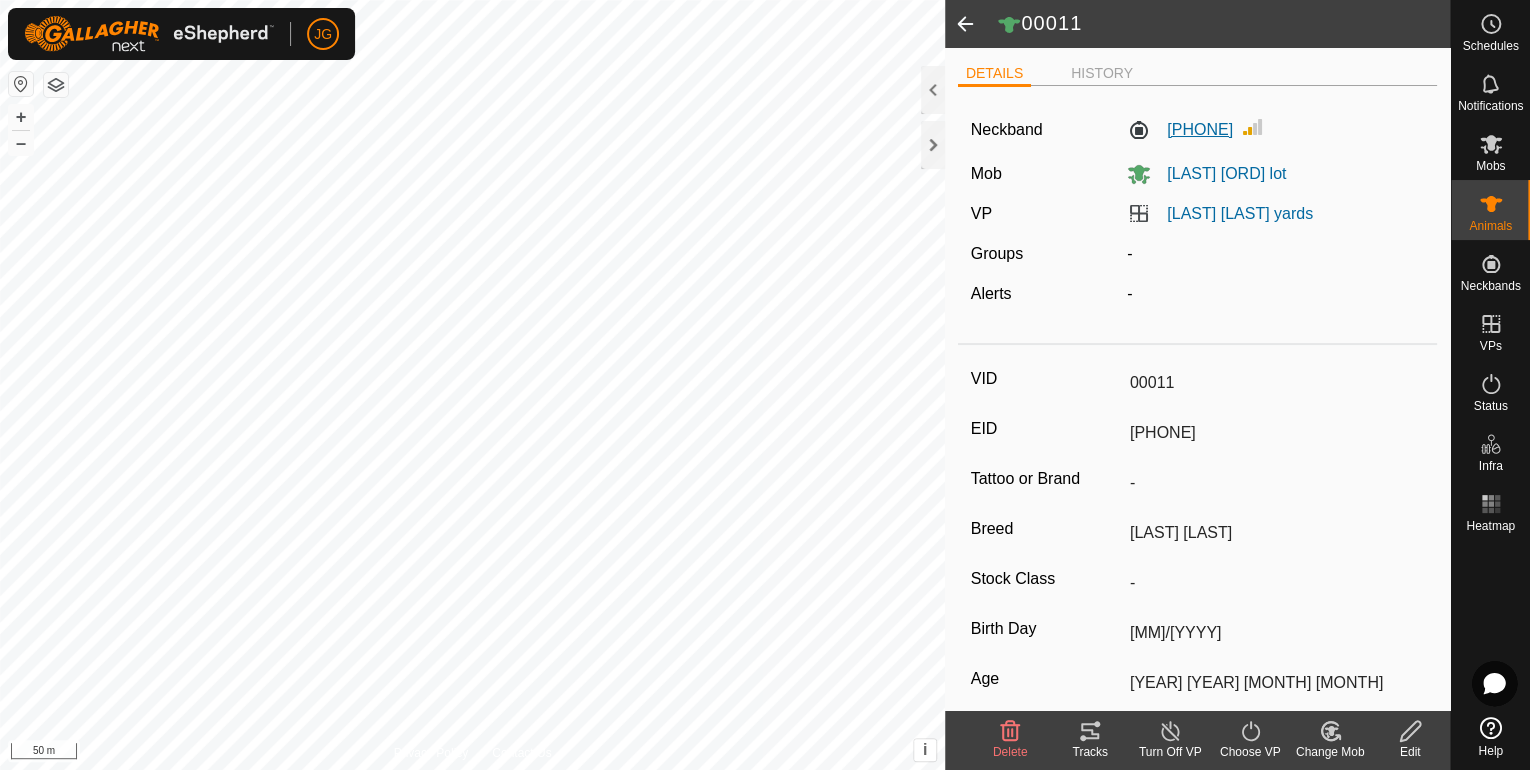 click on "[PHONE]" 